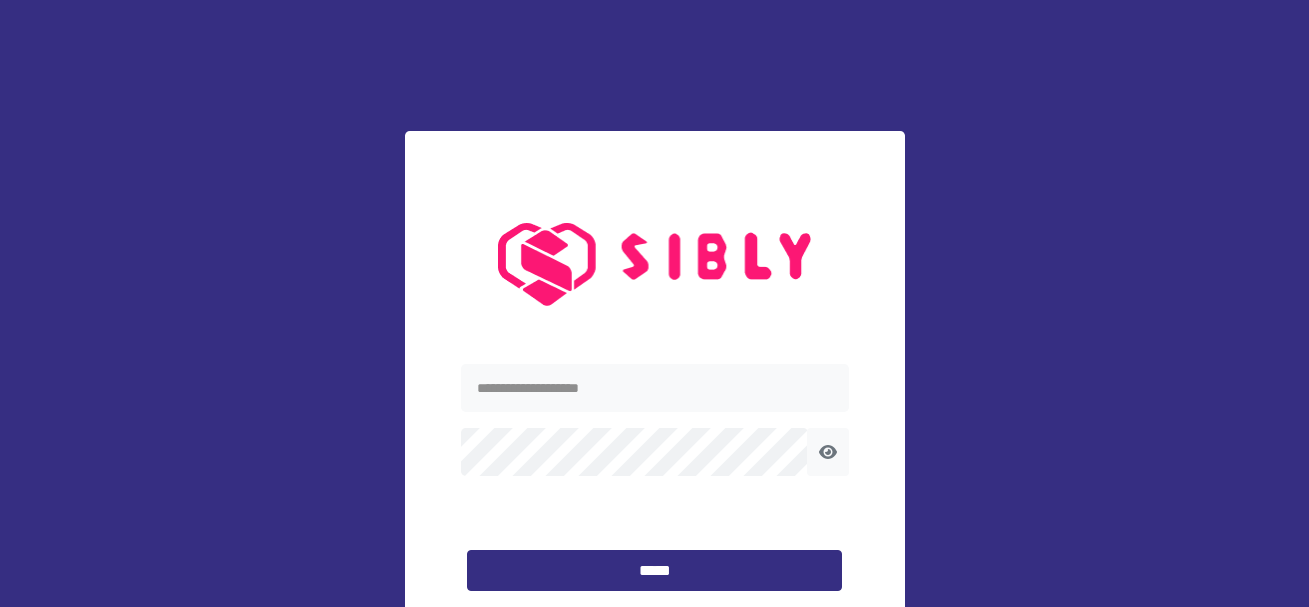 scroll, scrollTop: 0, scrollLeft: 0, axis: both 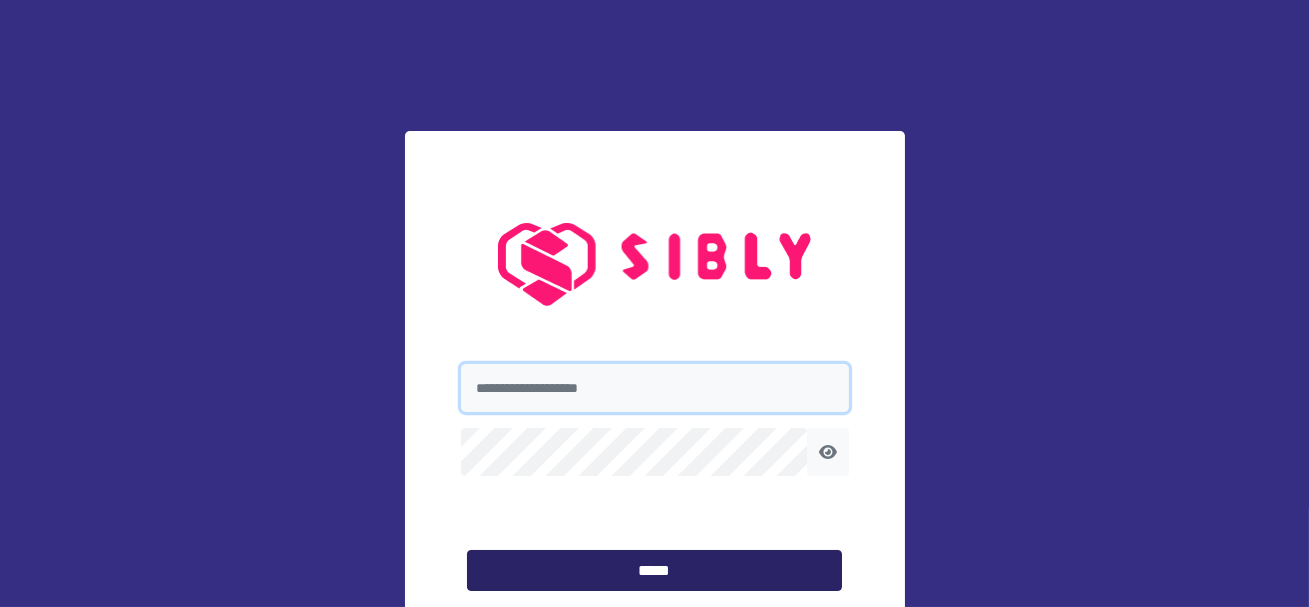 type on "**********" 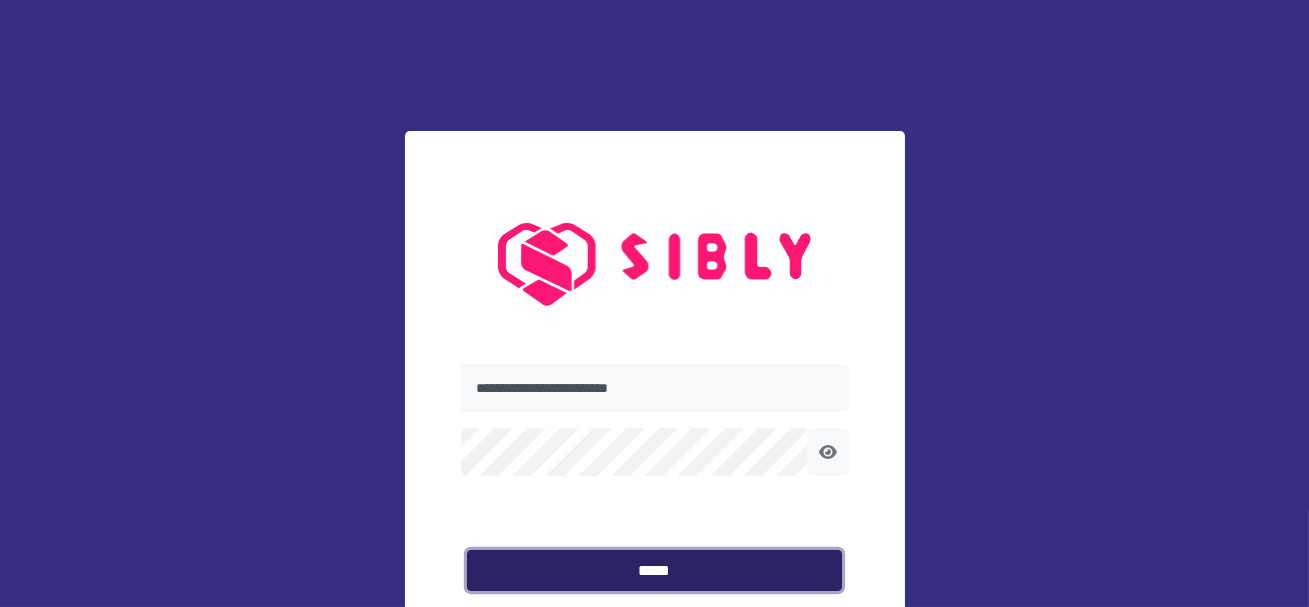 click on "*****" at bounding box center (654, 571) 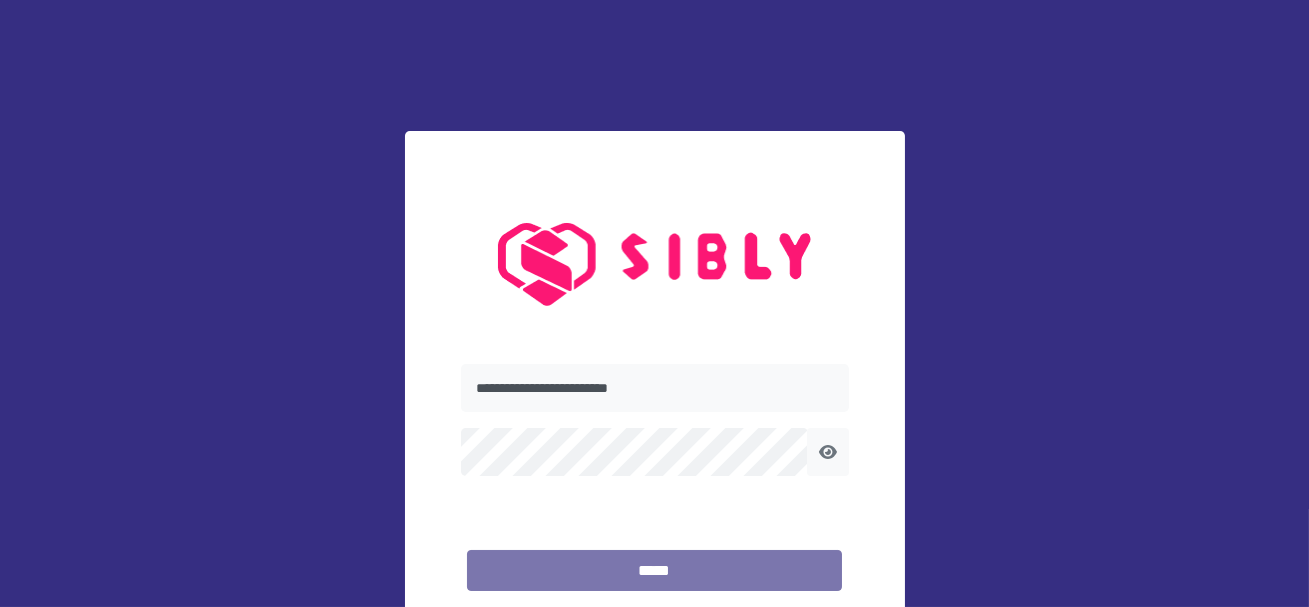 scroll, scrollTop: 73, scrollLeft: 0, axis: vertical 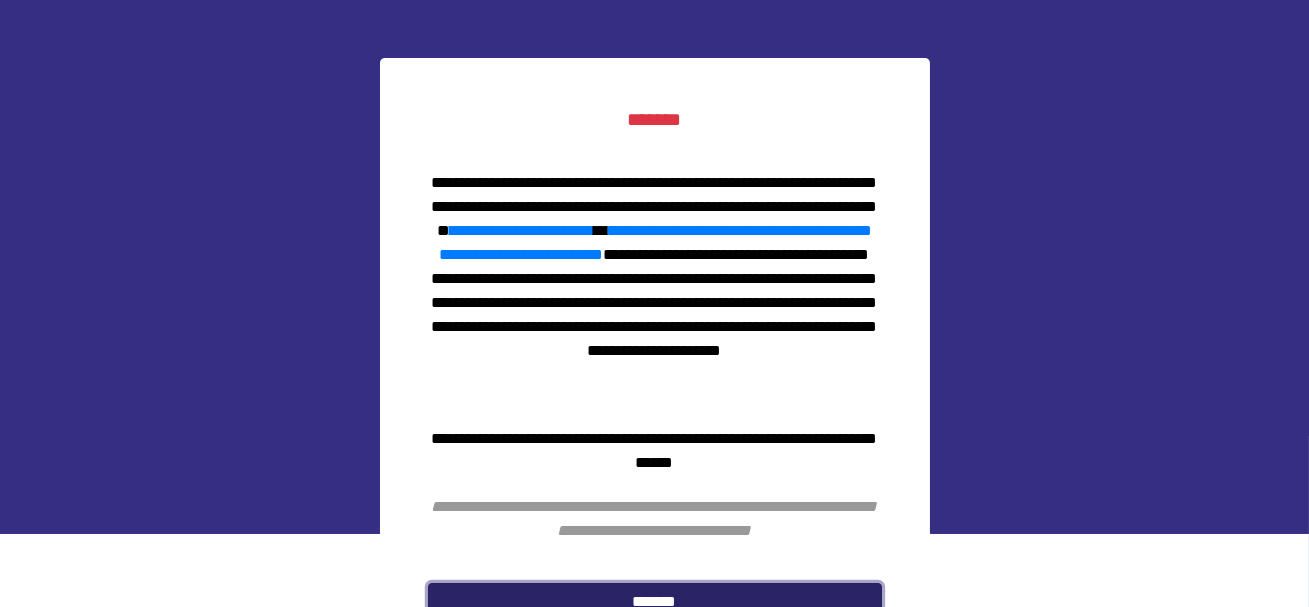 click on "*******" at bounding box center (655, 602) 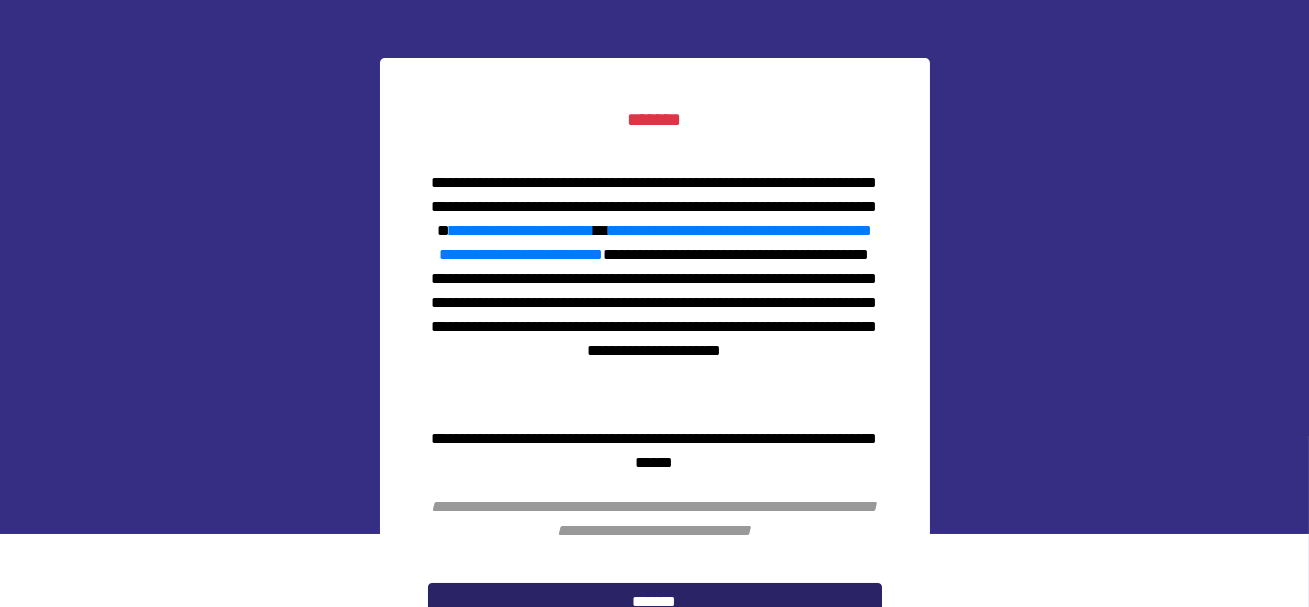 scroll, scrollTop: 0, scrollLeft: 0, axis: both 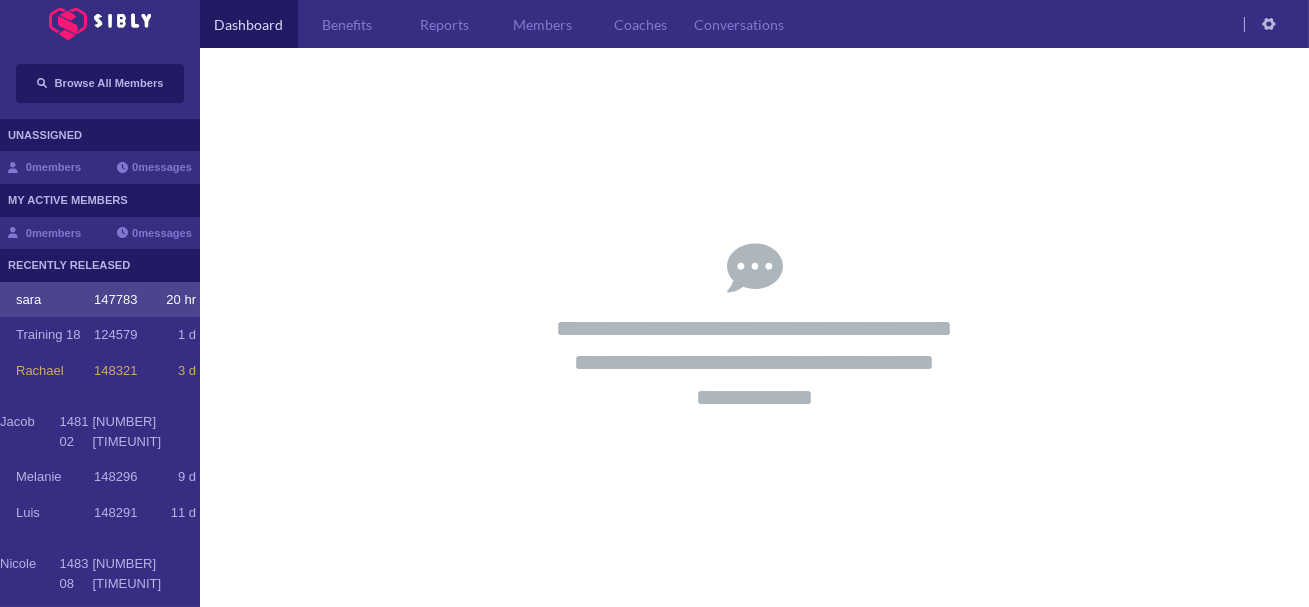 click on "[PERSON] [NUMBER] [TIME]" at bounding box center (100, 300) 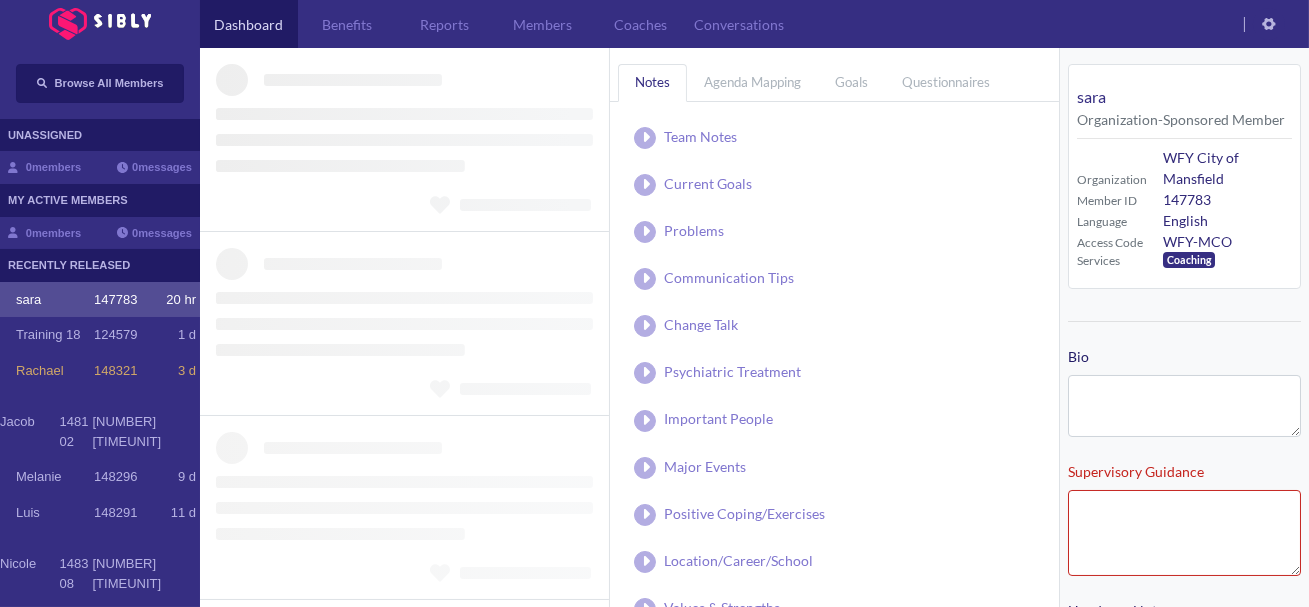 type on "**********" 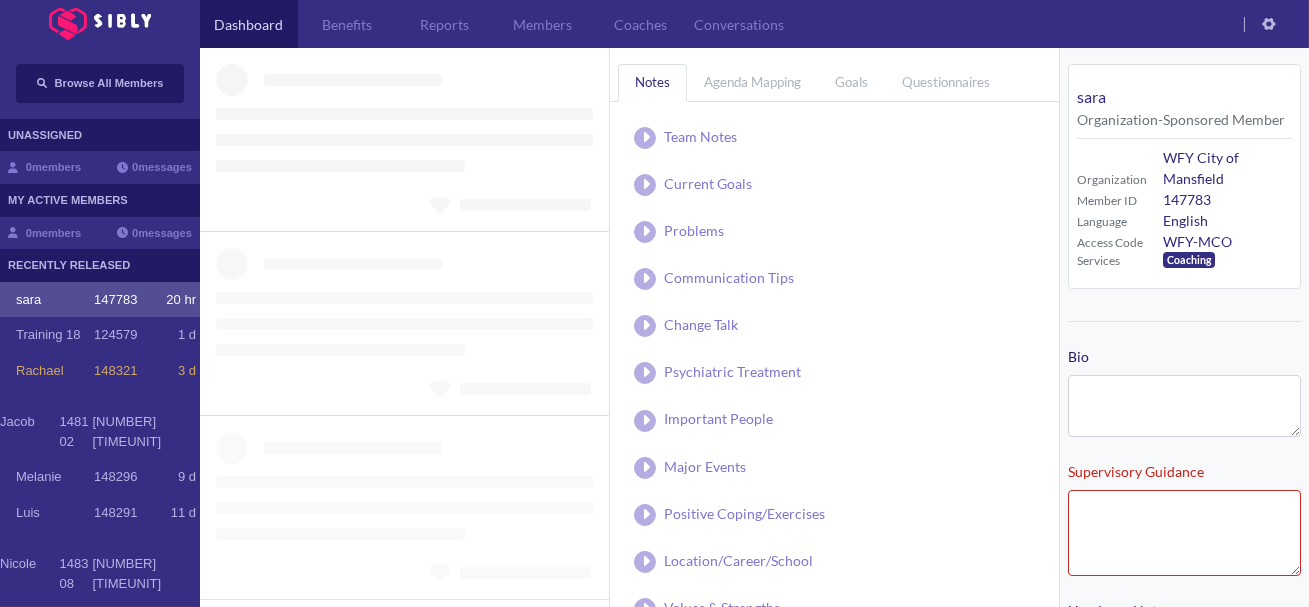 type on "**********" 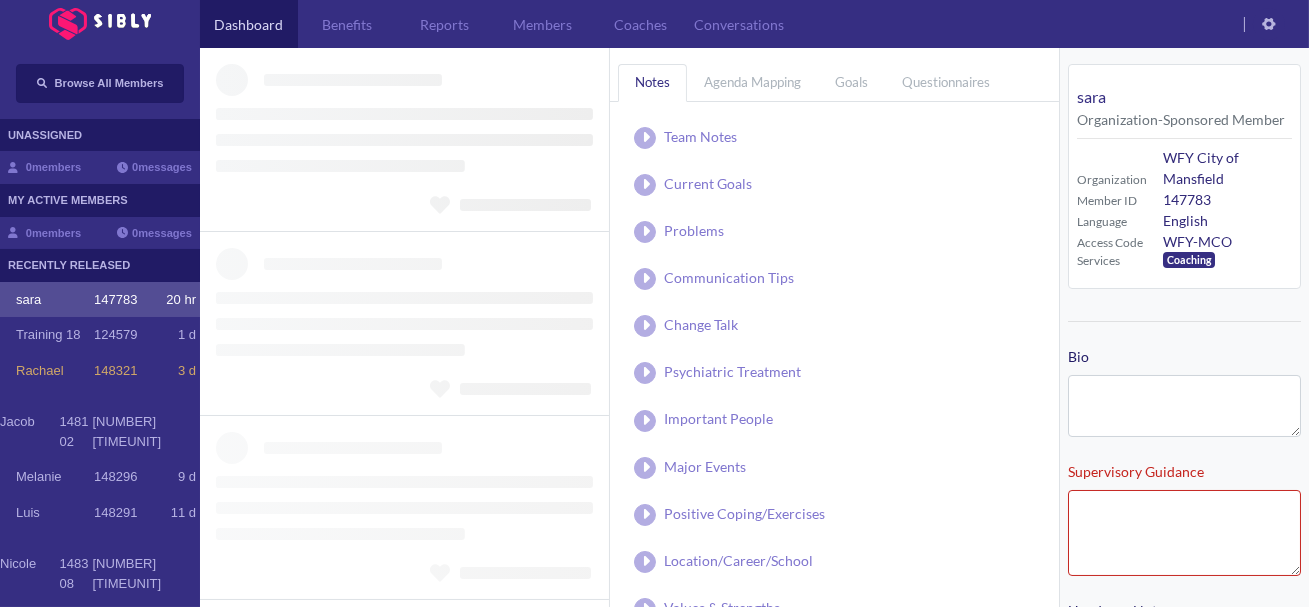 type on "**********" 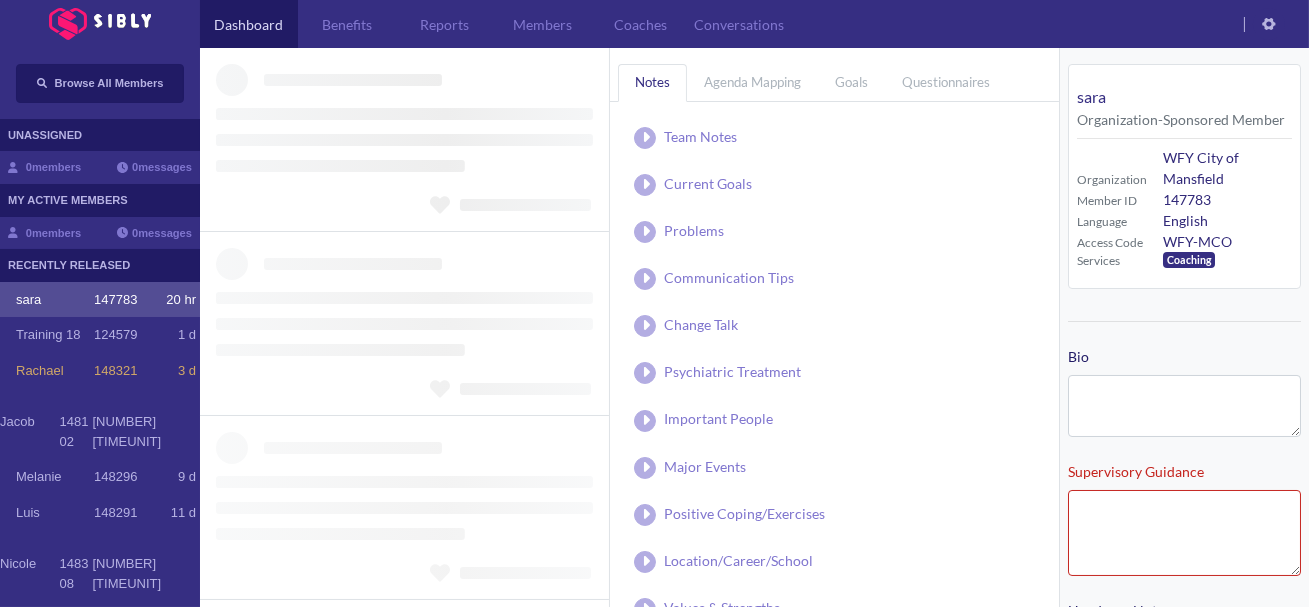 type on "**********" 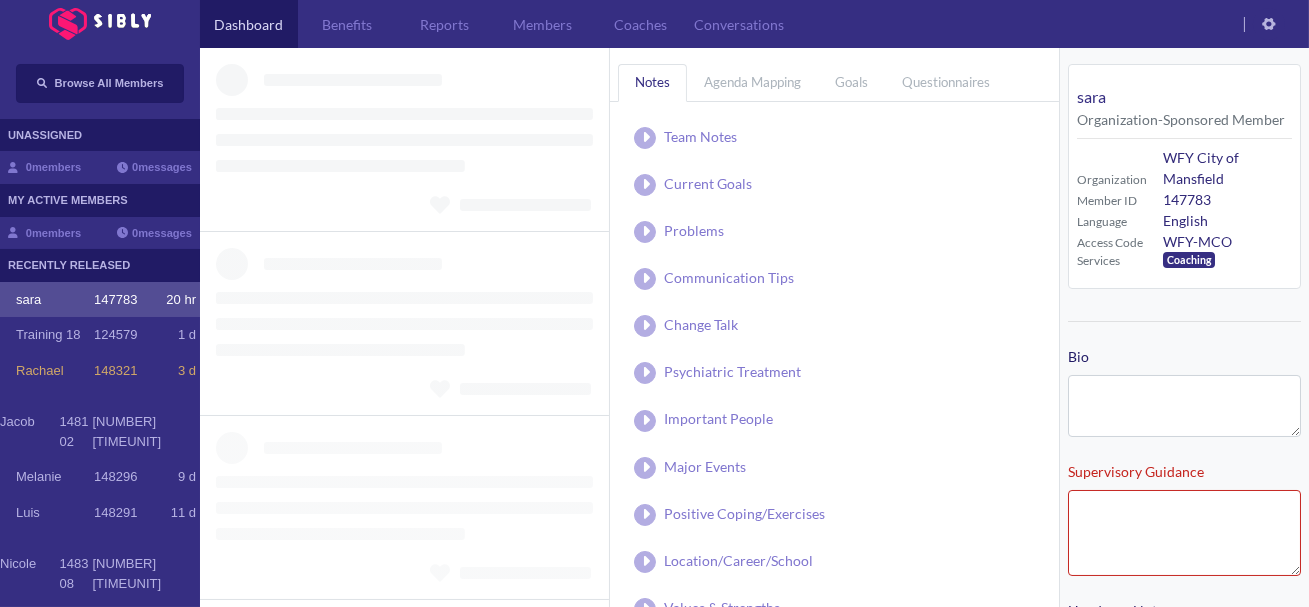 type on "**********" 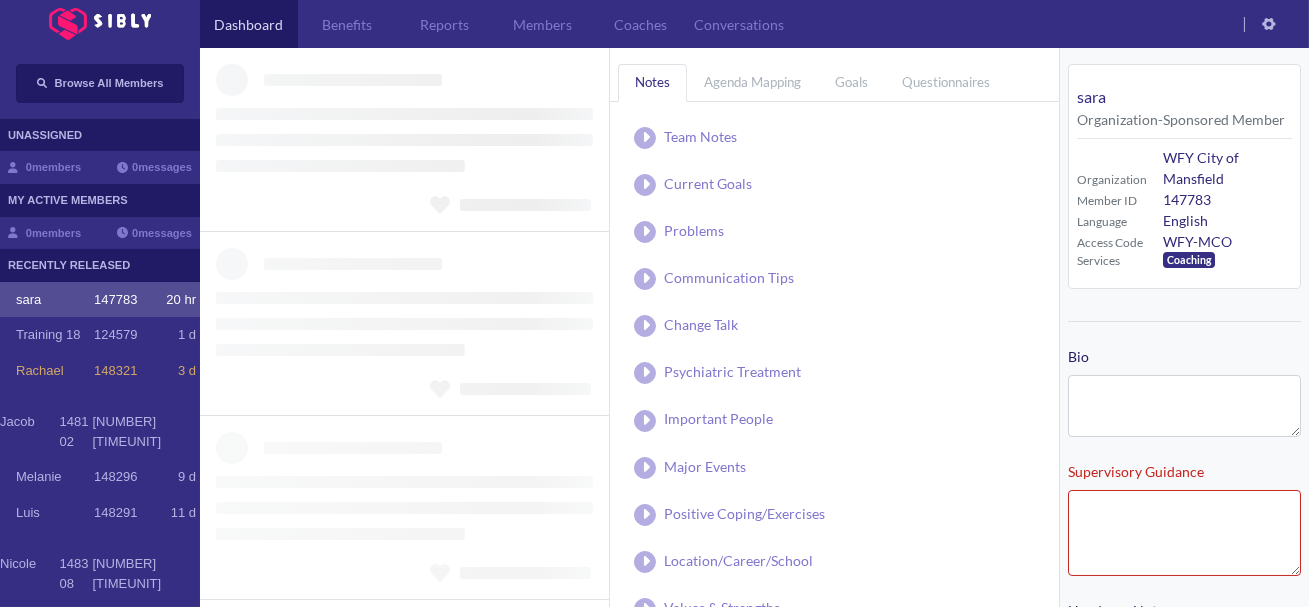 type on "**********" 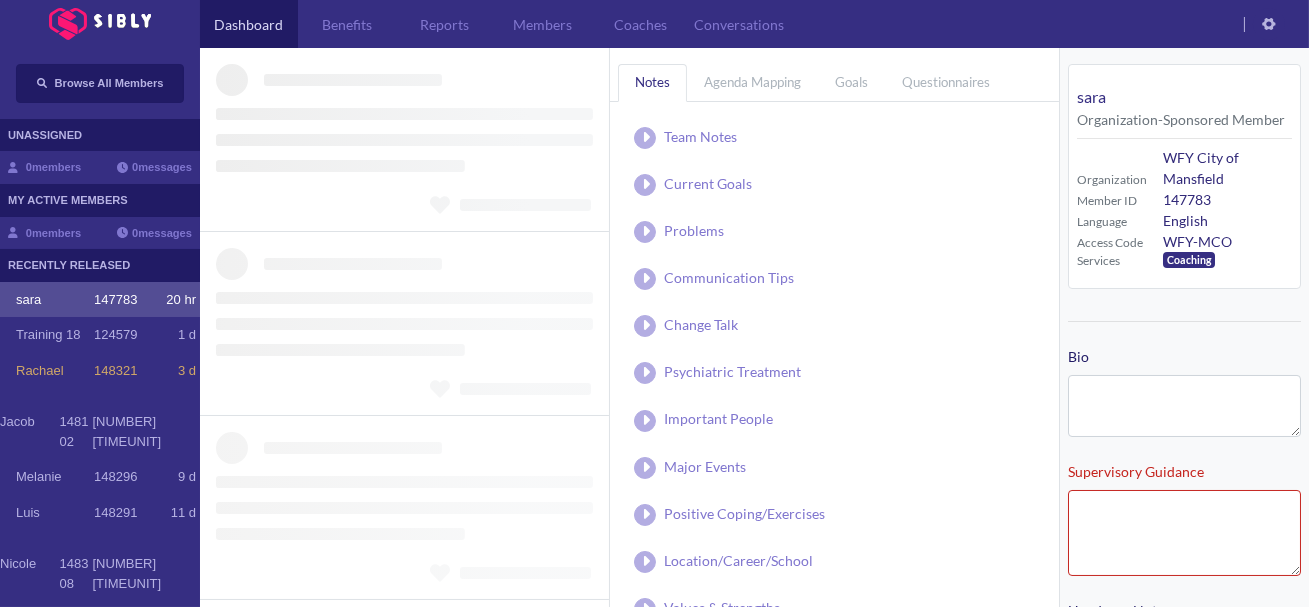 type on "**********" 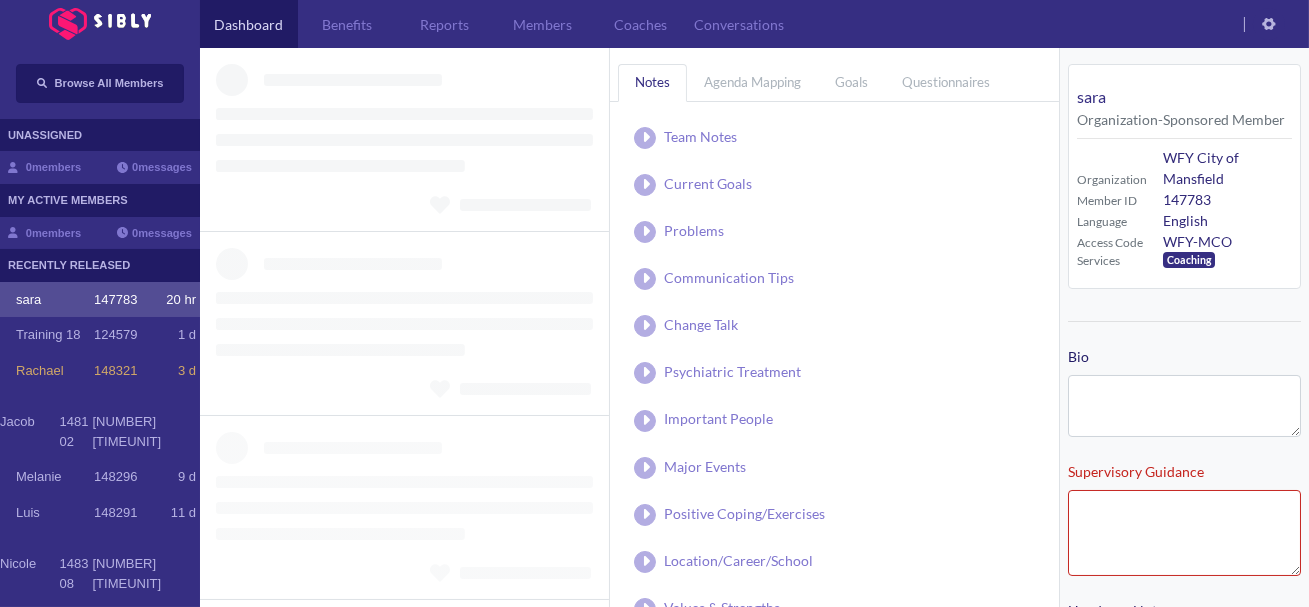 type on "**********" 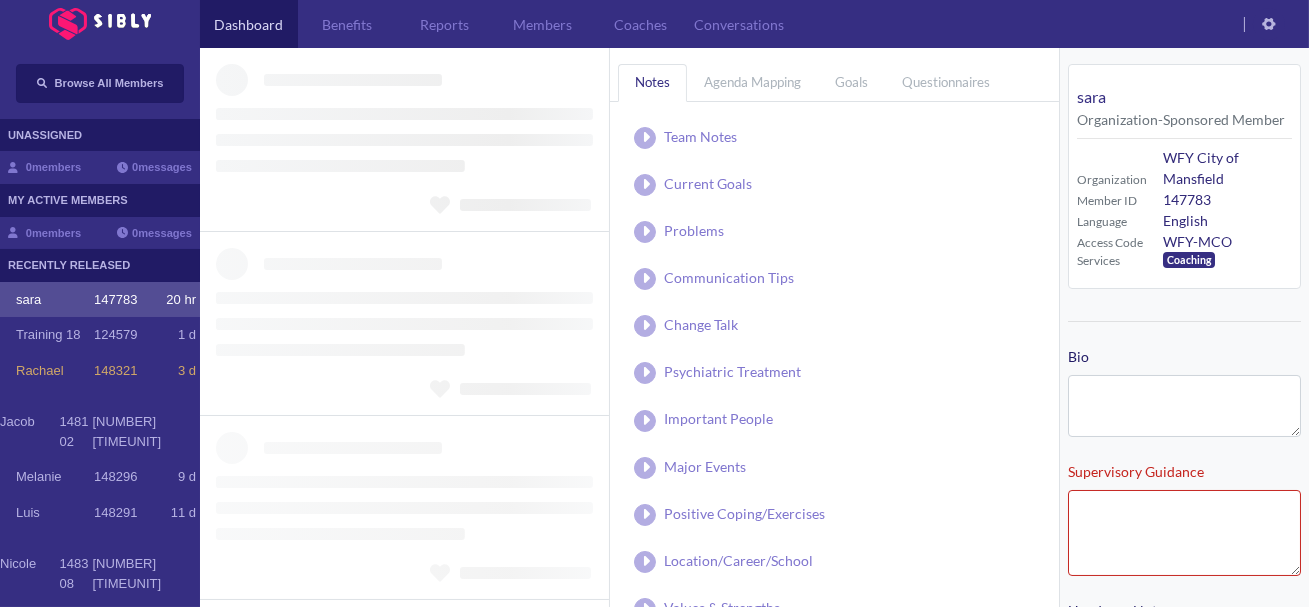 type on "**********" 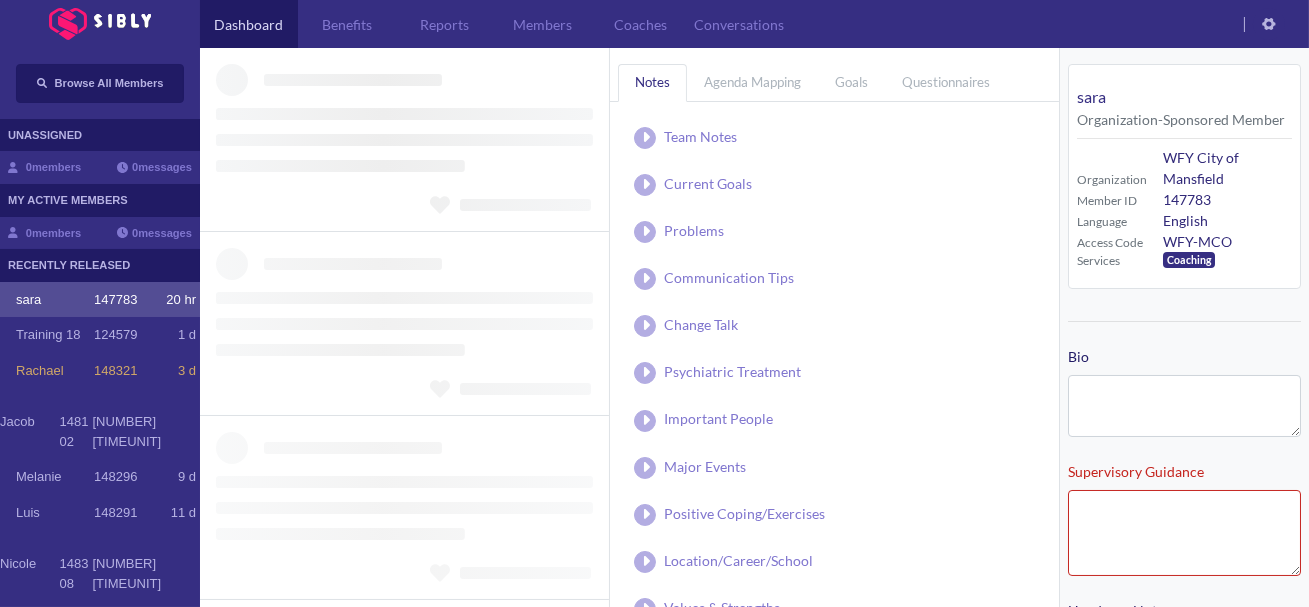 type on "**********" 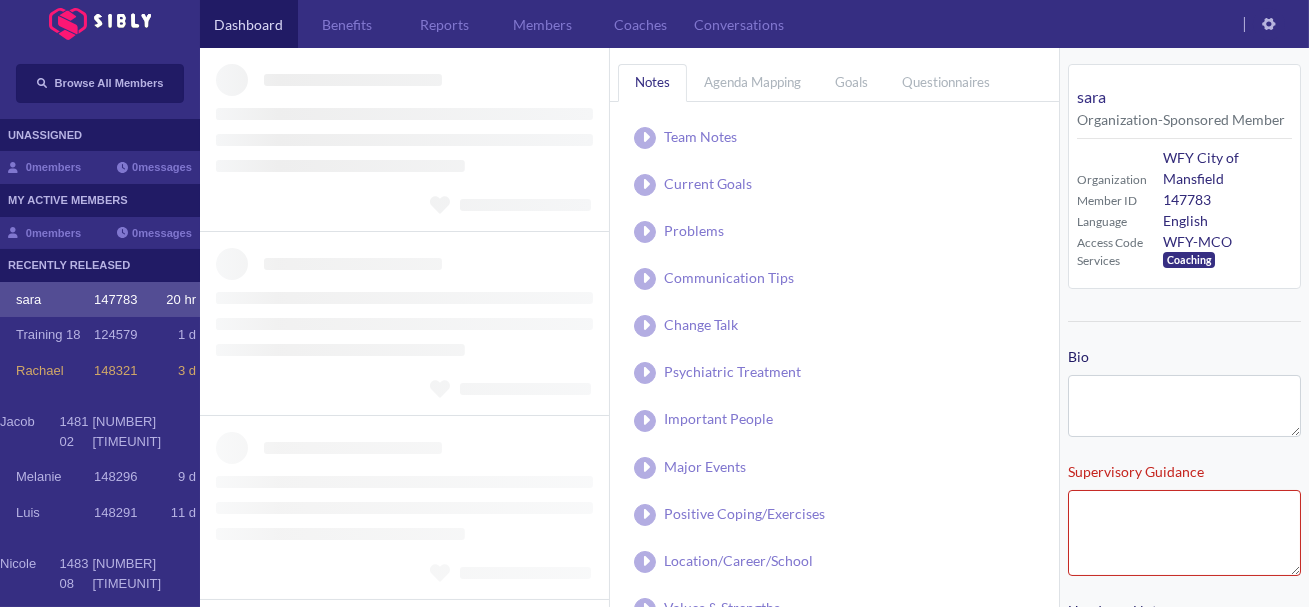 type on "**********" 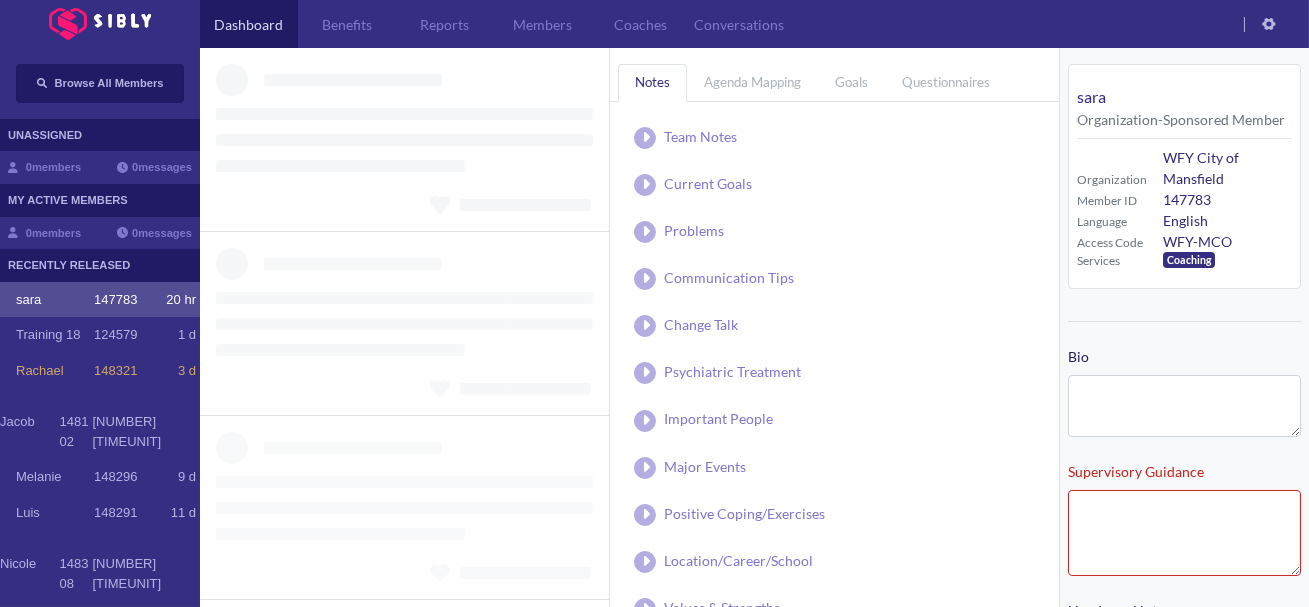 type on "**********" 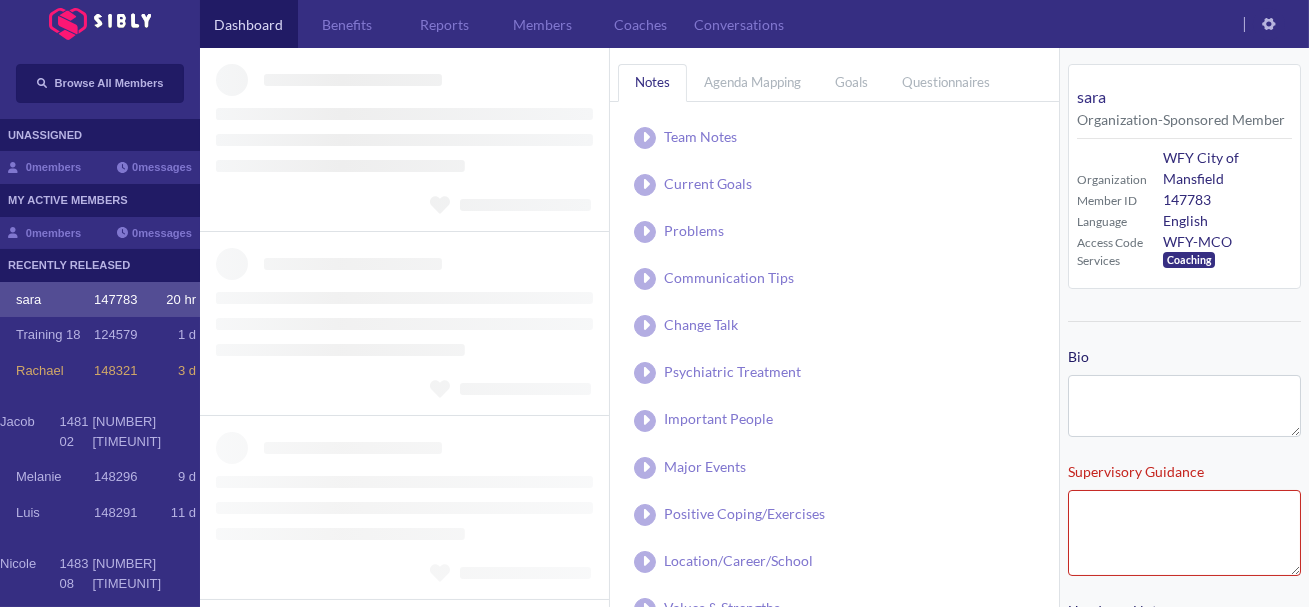 type on "**********" 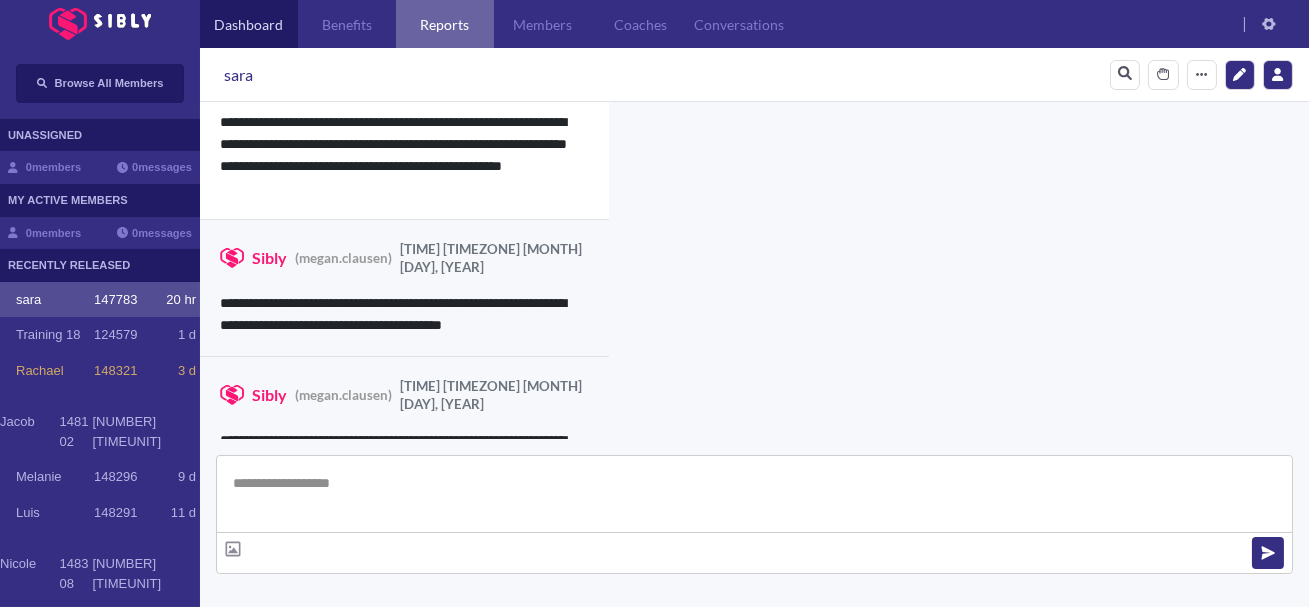 scroll, scrollTop: 3495, scrollLeft: 0, axis: vertical 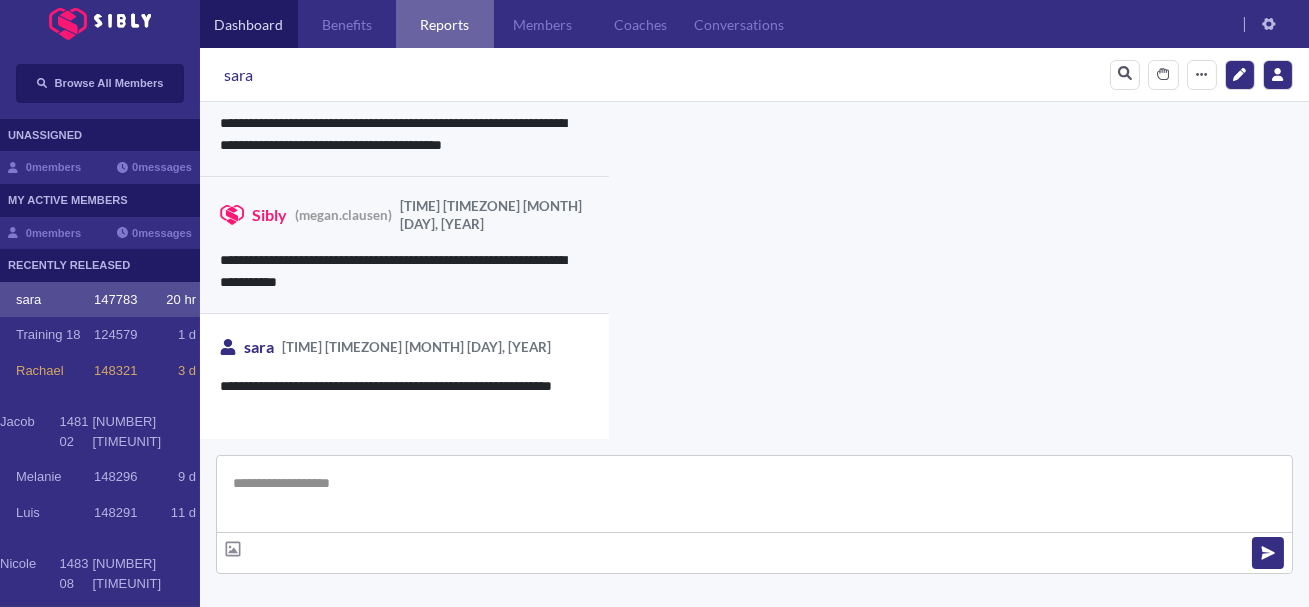 click on "Reports" at bounding box center (445, 24) 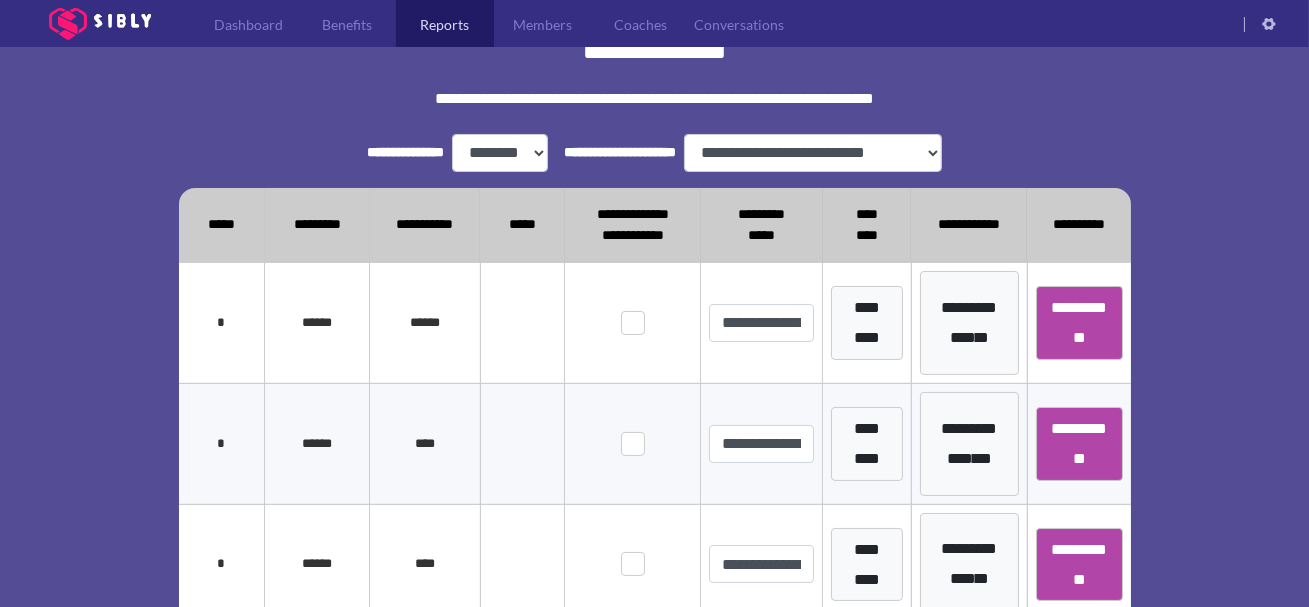 scroll, scrollTop: 385, scrollLeft: 0, axis: vertical 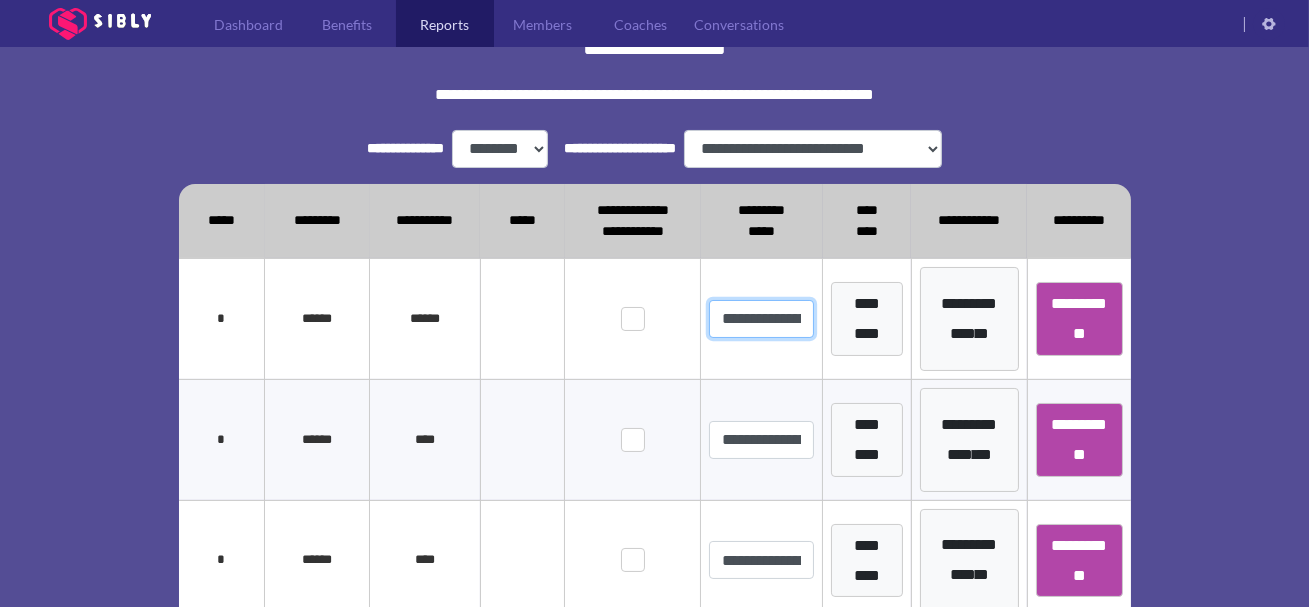click on "**********" at bounding box center [761, 319] 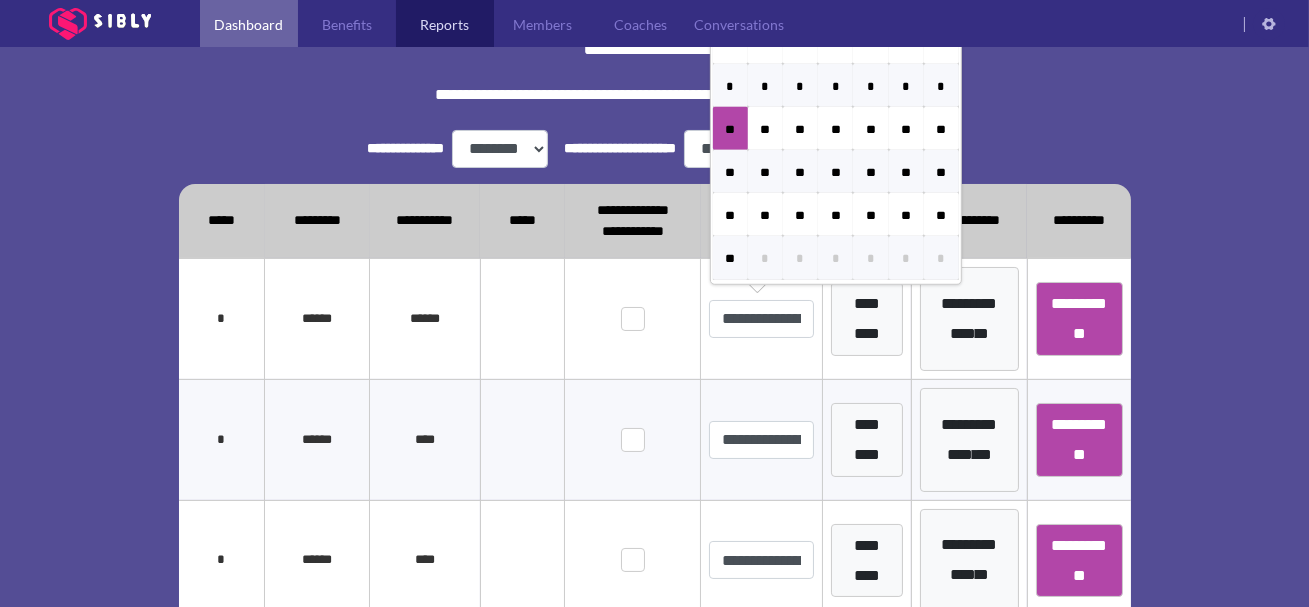 click on "Dashboard" at bounding box center (249, 24) 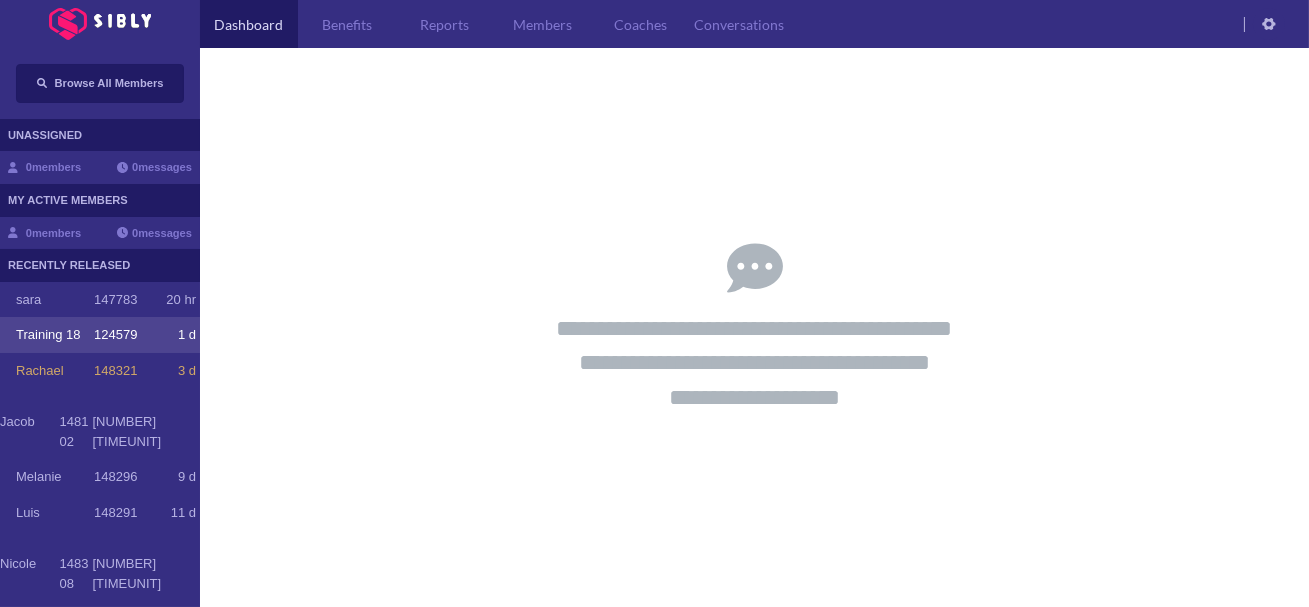 click on "[PERSON] [NUMBER] [TIMEUNIT]" at bounding box center [100, 335] 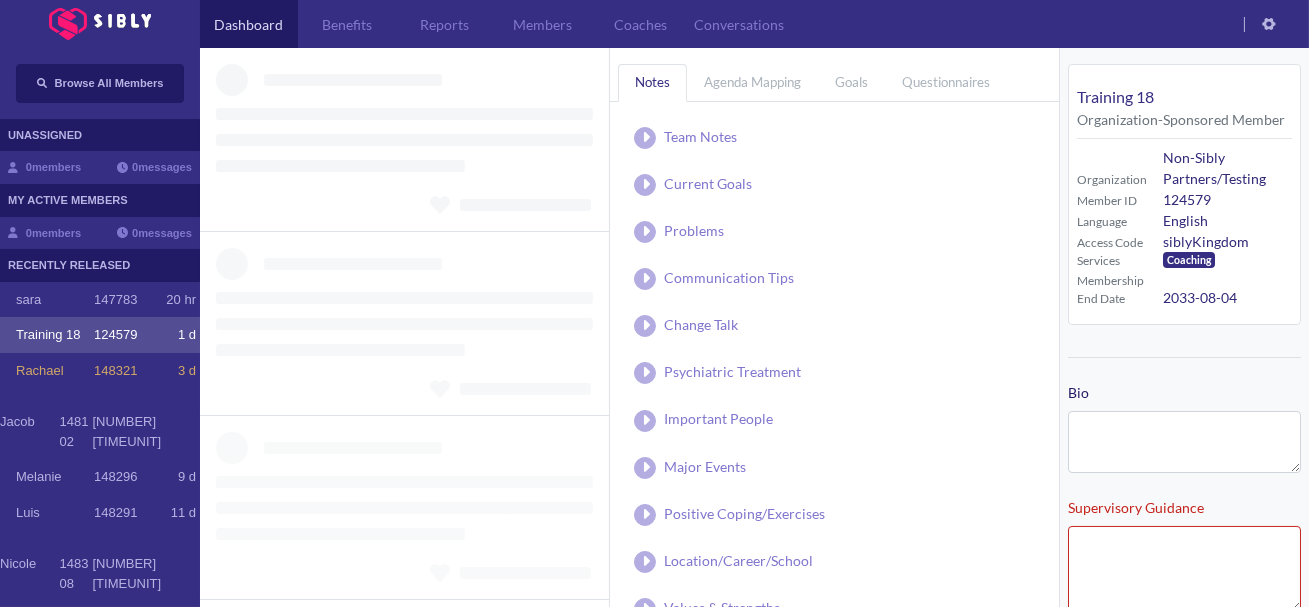 type on "**********" 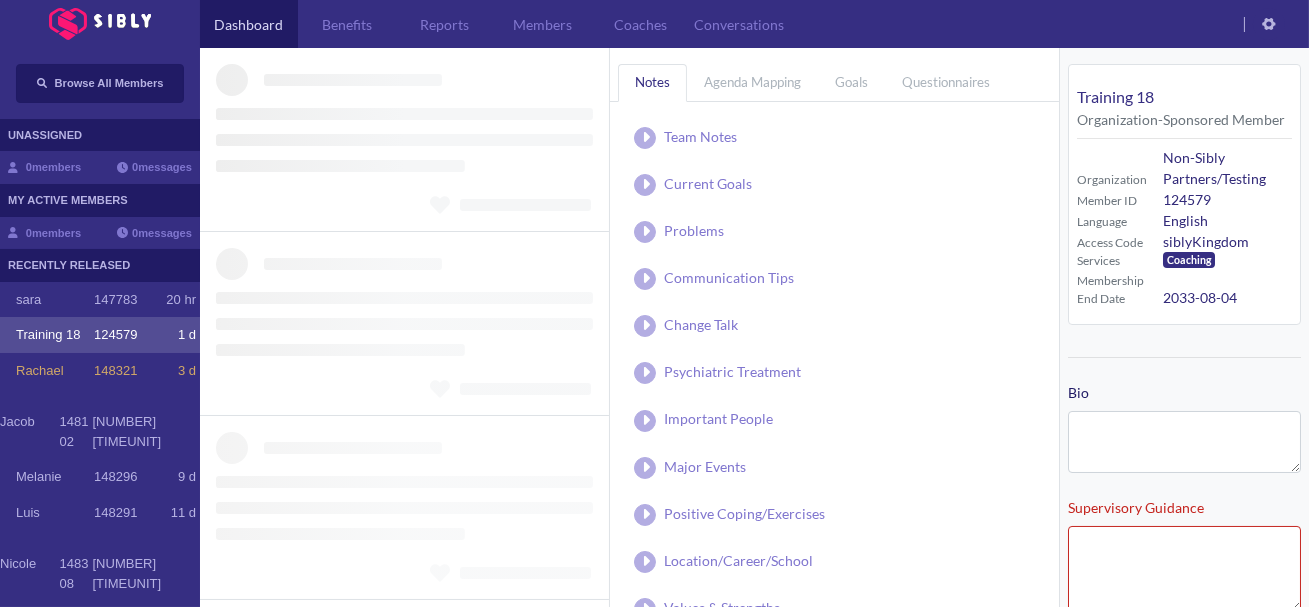 type on "**********" 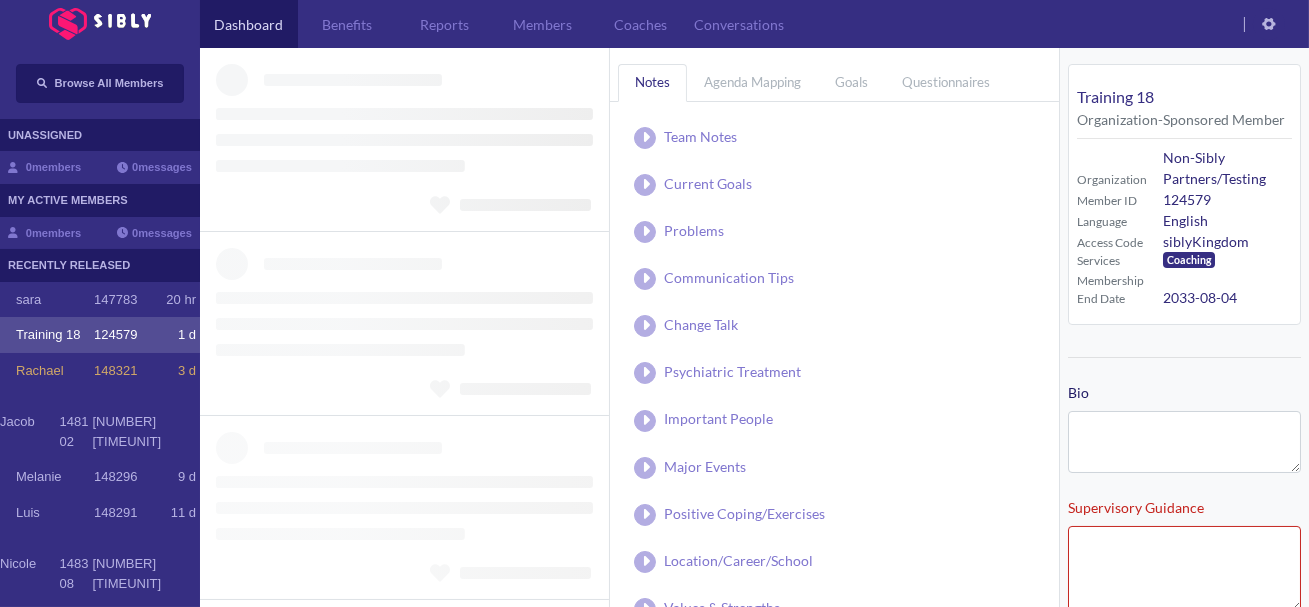 type on "**********" 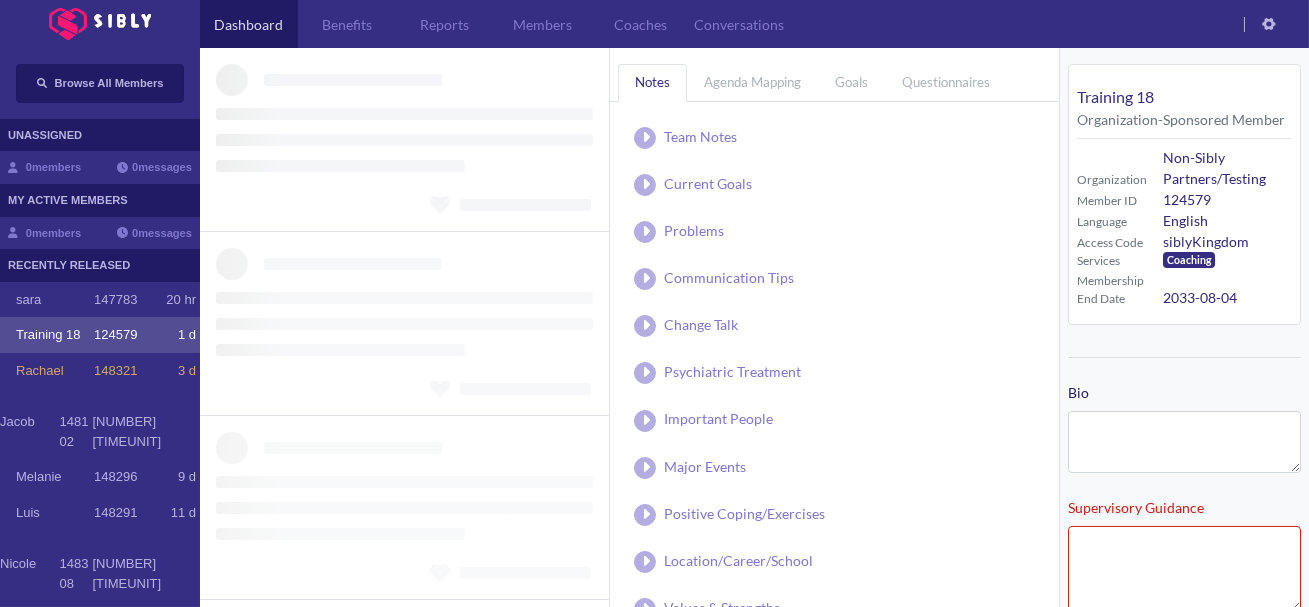 type on "**********" 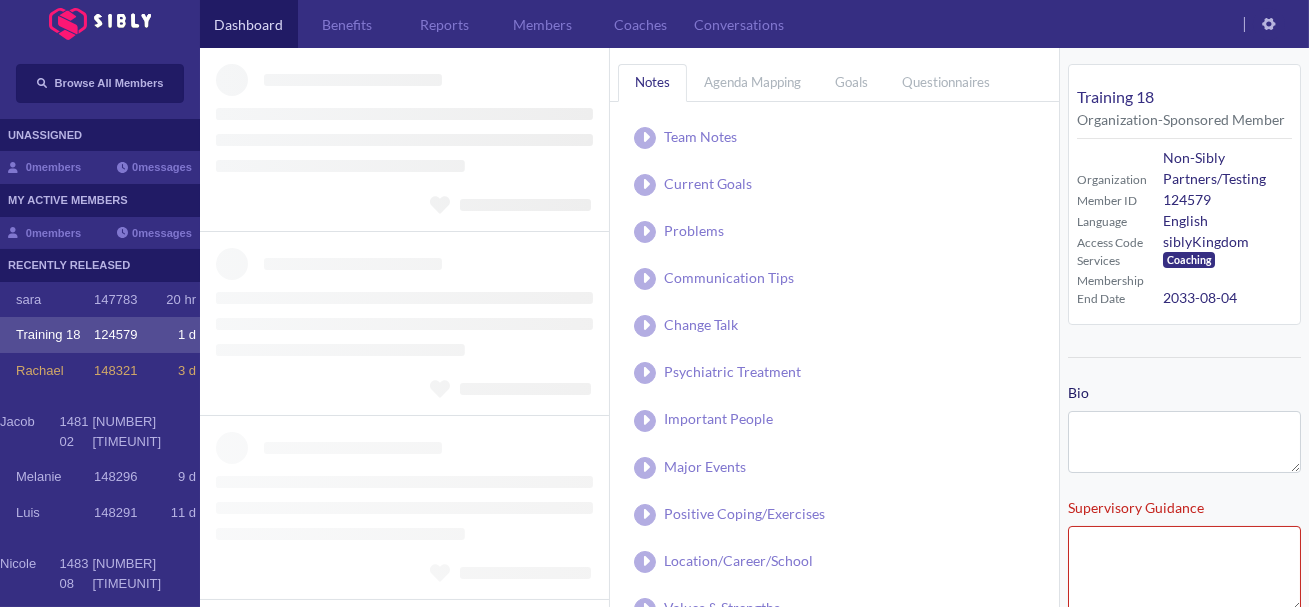type on "**********" 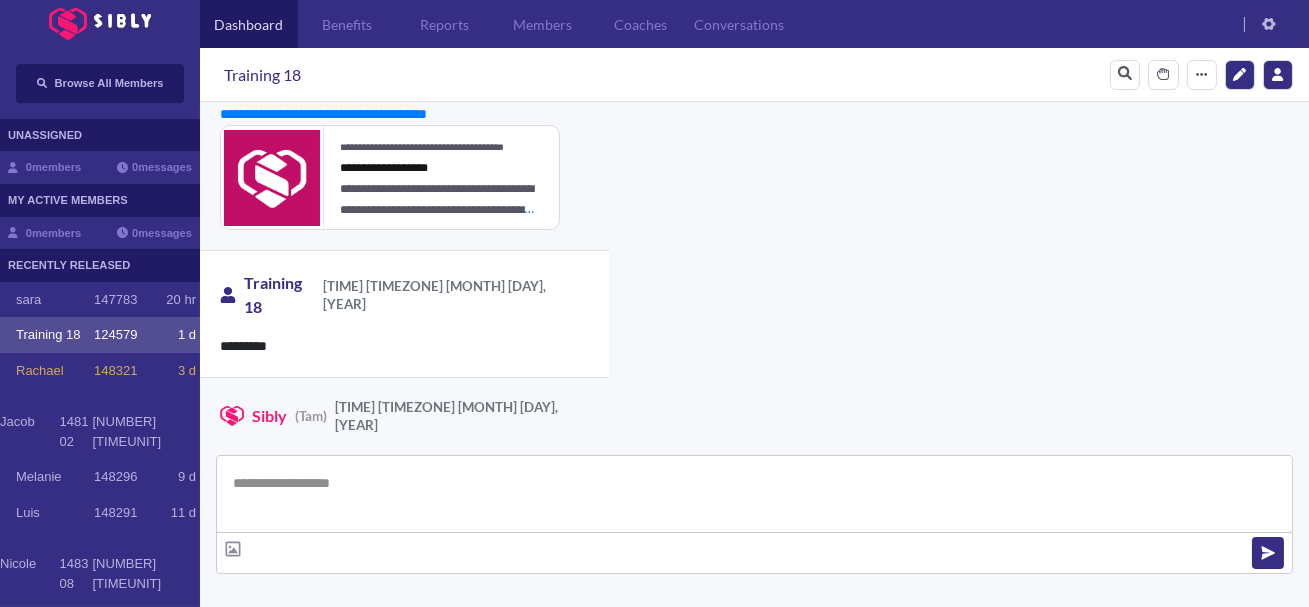 scroll, scrollTop: 2944, scrollLeft: 0, axis: vertical 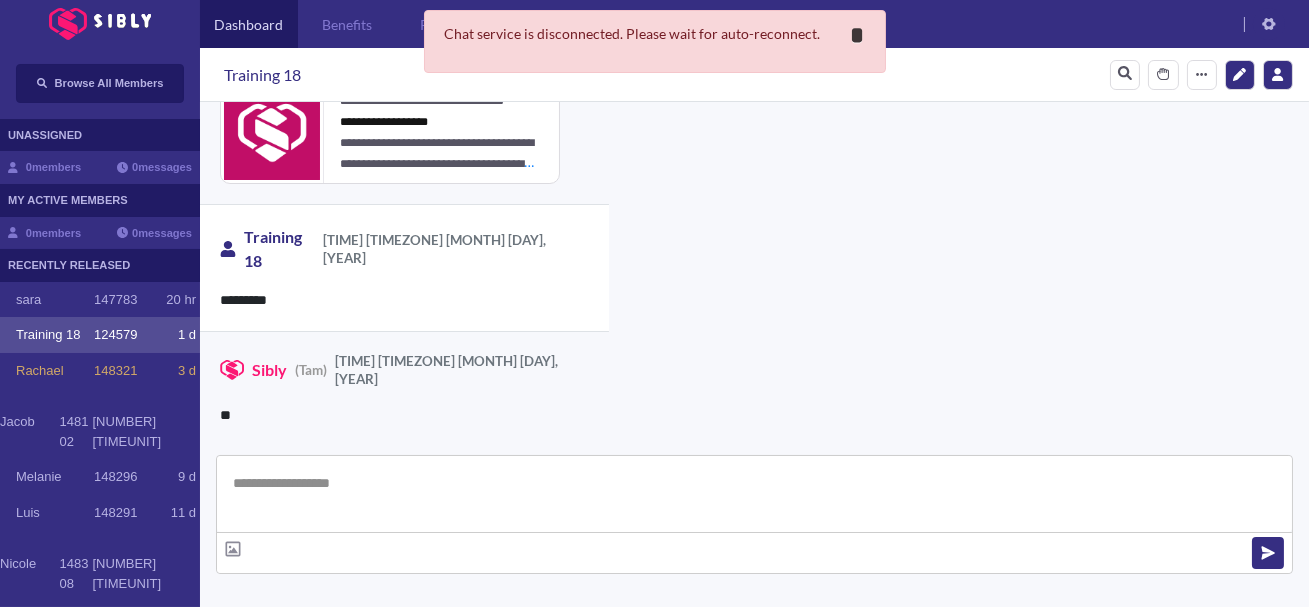 click on "*" at bounding box center [858, 35] 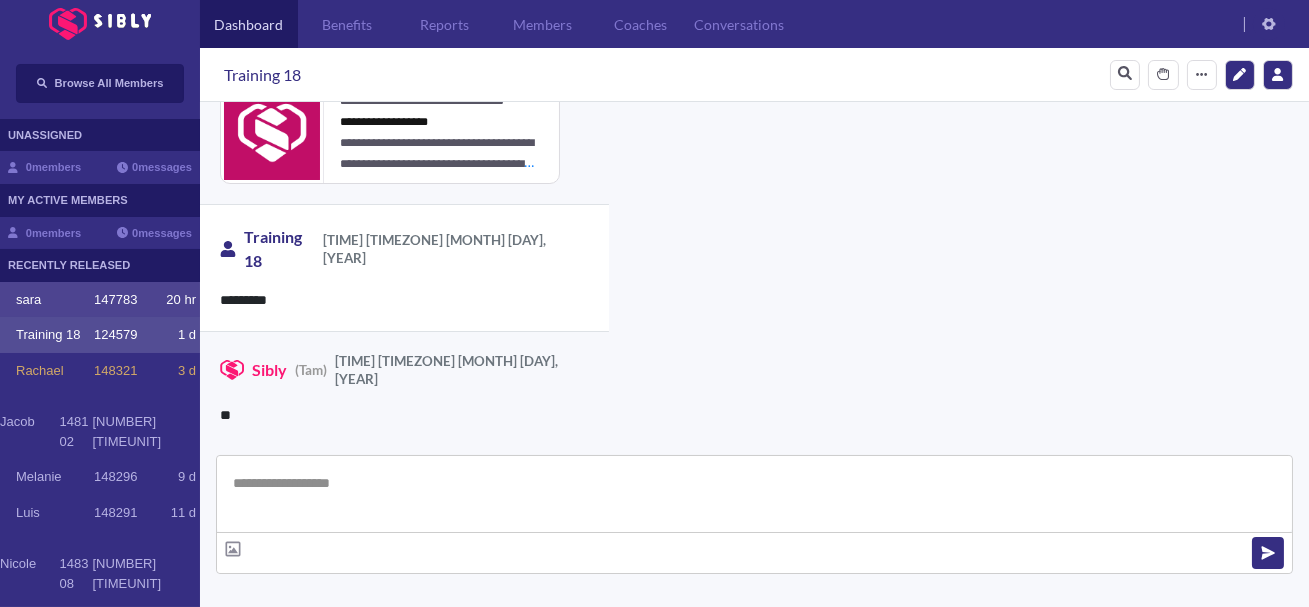 click on "sara" at bounding box center (55, 300) 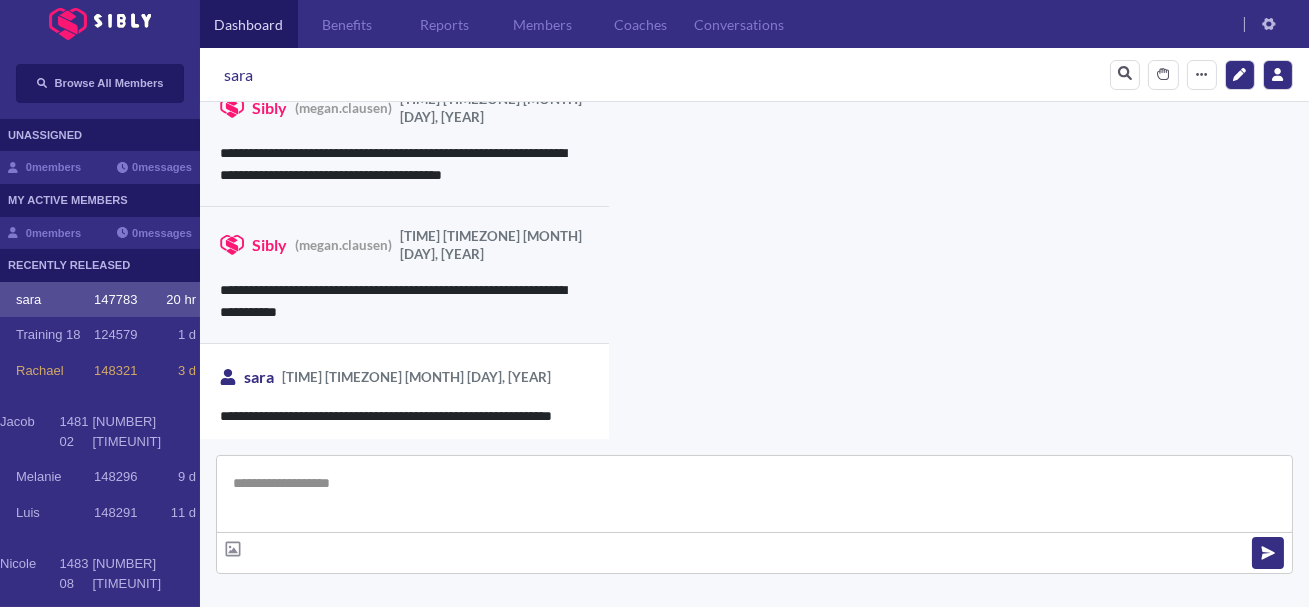 scroll, scrollTop: 3495, scrollLeft: 0, axis: vertical 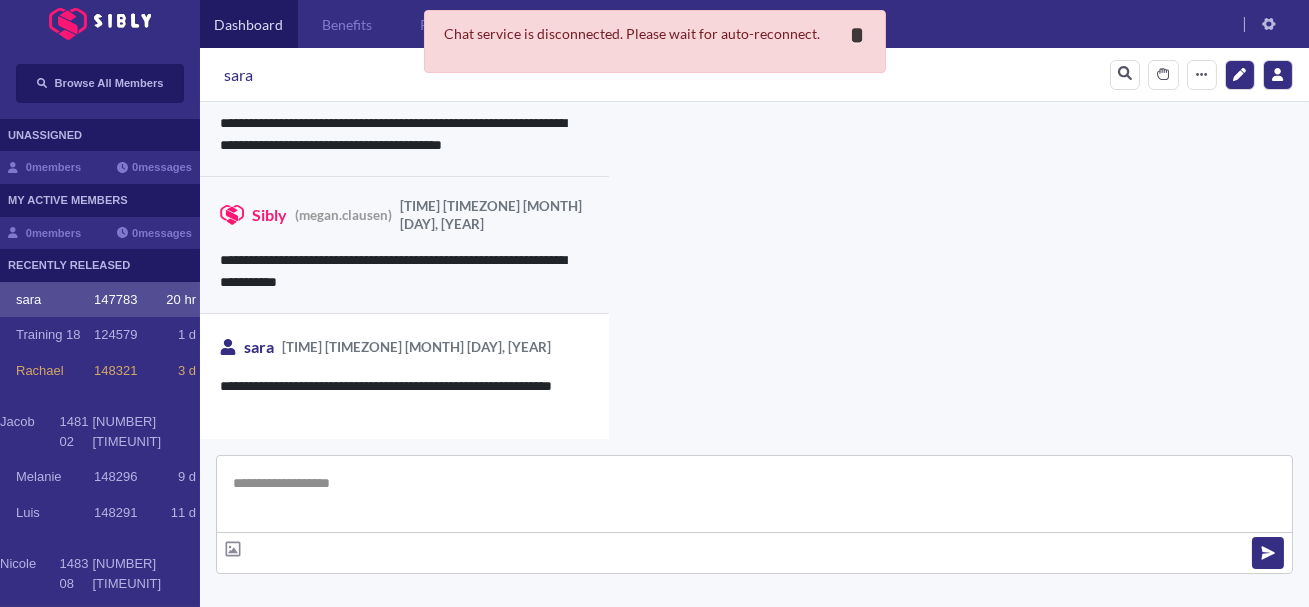 click on "*" at bounding box center [858, 35] 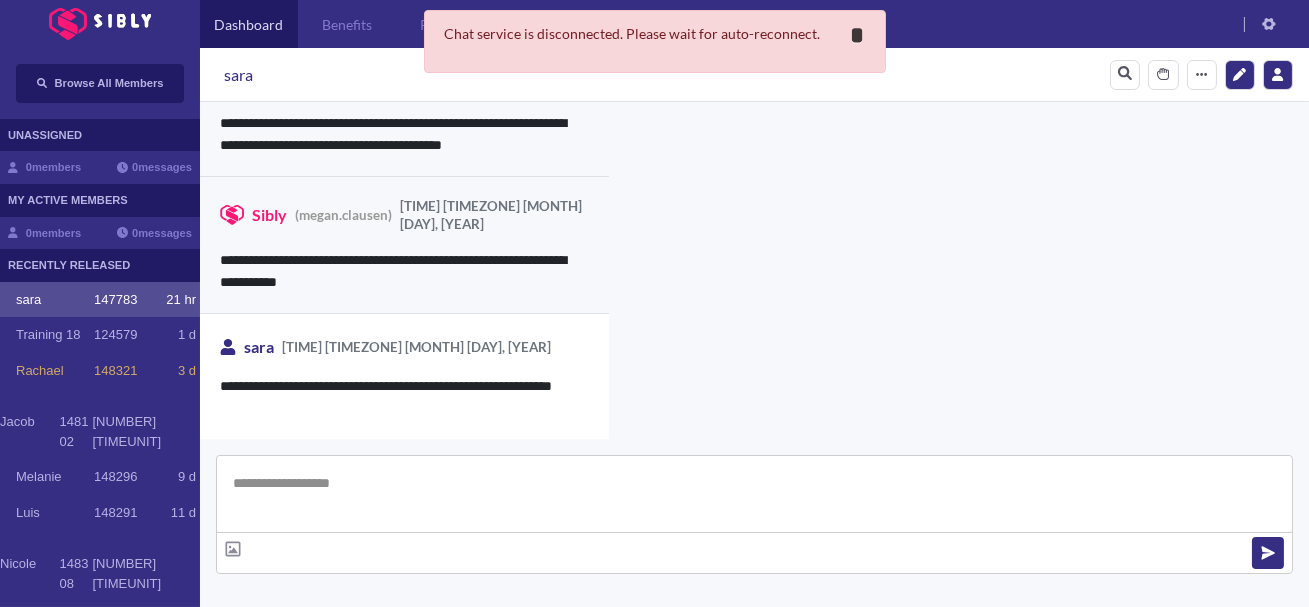 click on "*" at bounding box center [858, 35] 